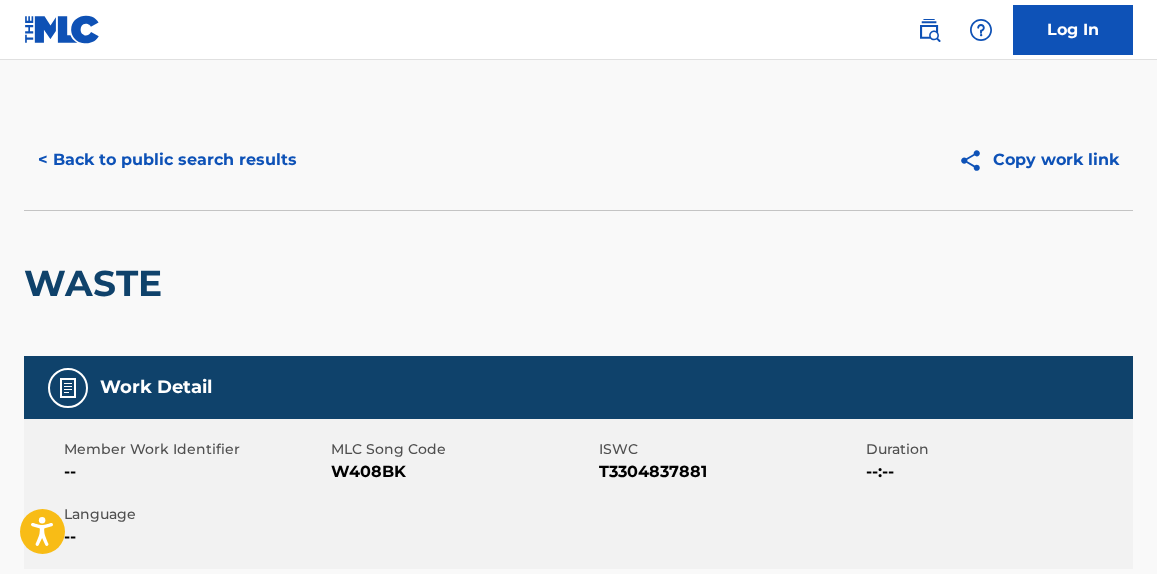 scroll, scrollTop: 0, scrollLeft: 0, axis: both 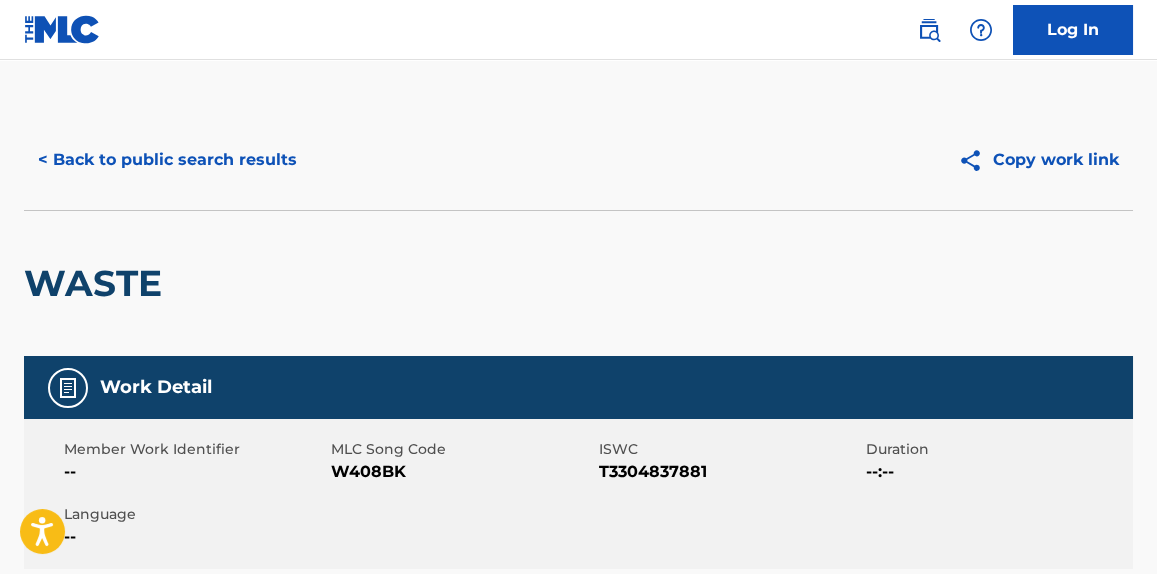 click on "< Back to public search results" at bounding box center (167, 160) 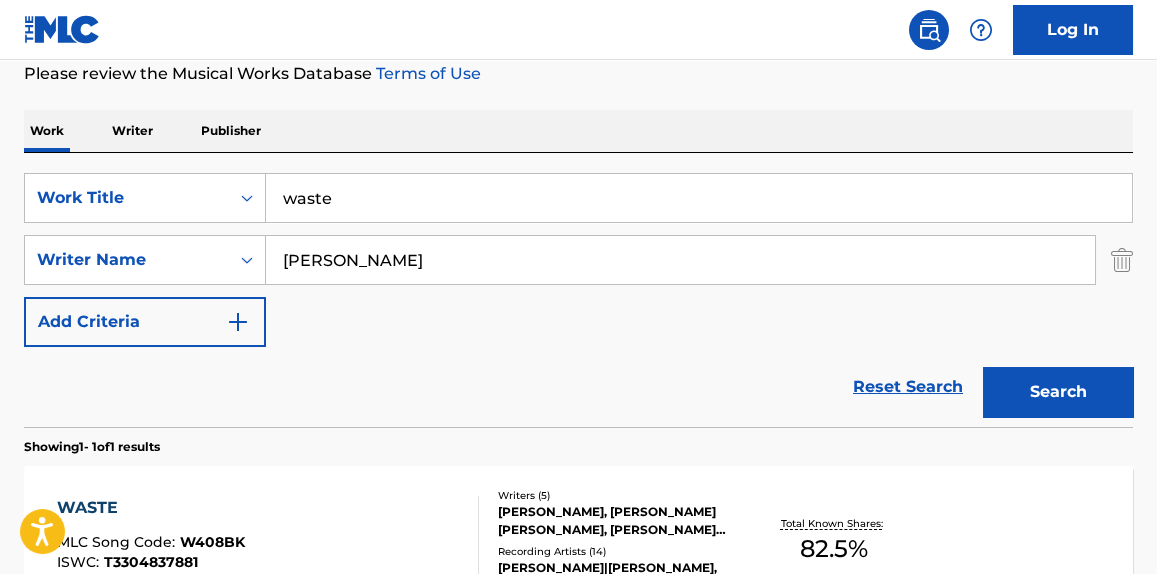 scroll, scrollTop: 247, scrollLeft: 0, axis: vertical 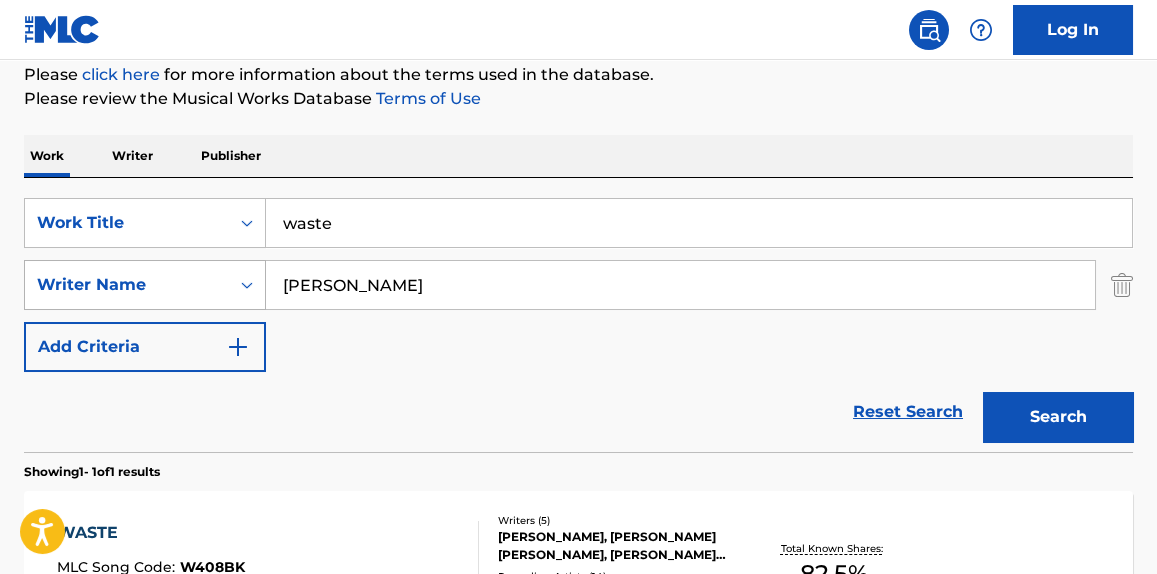 drag, startPoint x: 419, startPoint y: 270, endPoint x: 222, endPoint y: 260, distance: 197.25365 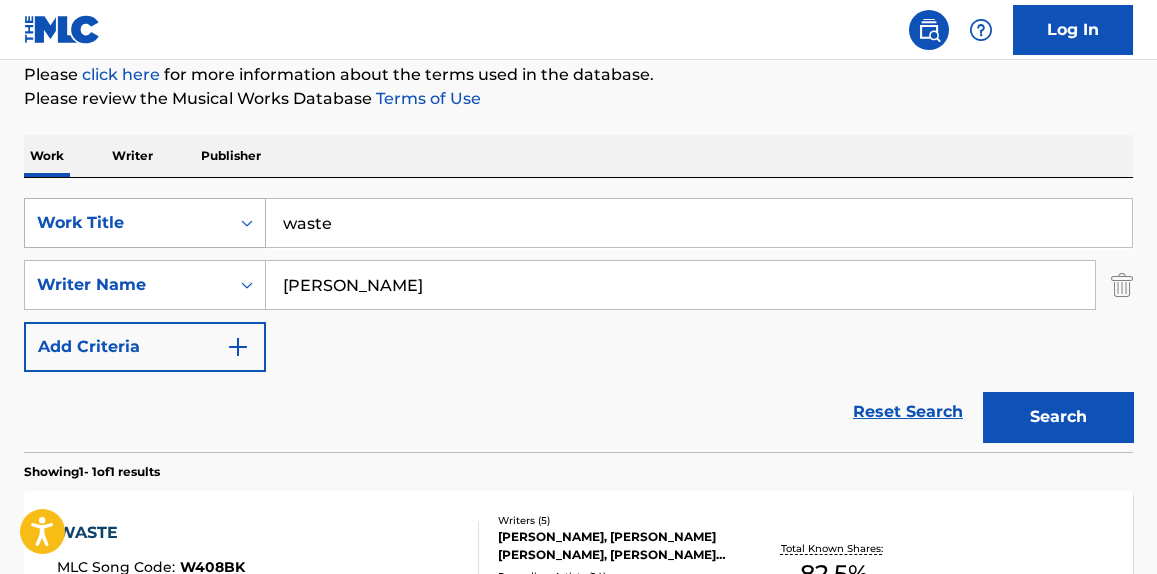paste on "Candy Paint" 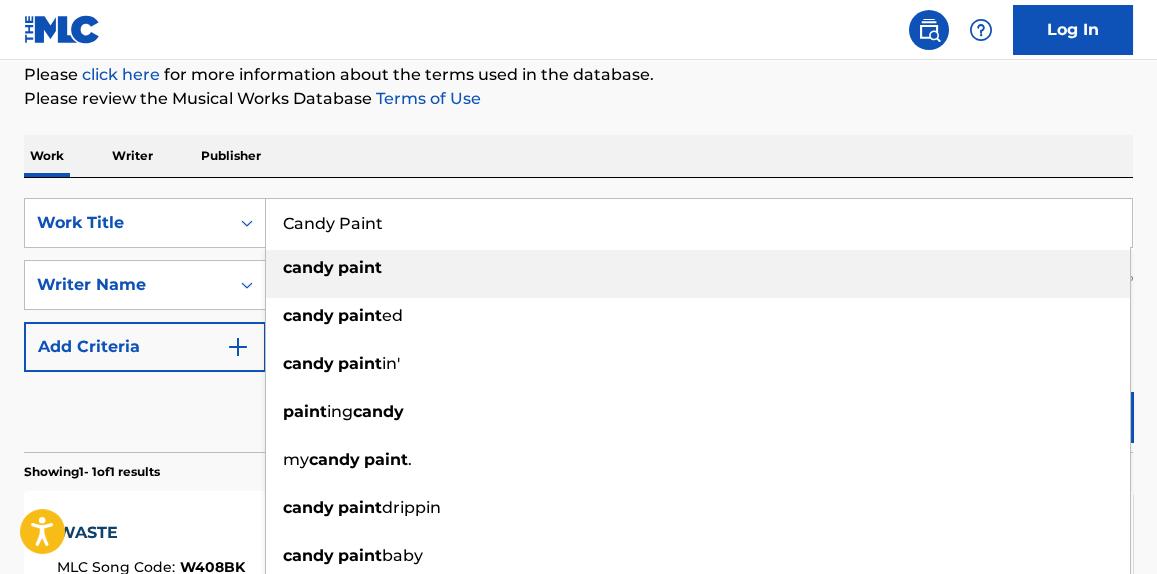 type on "Candy Paint" 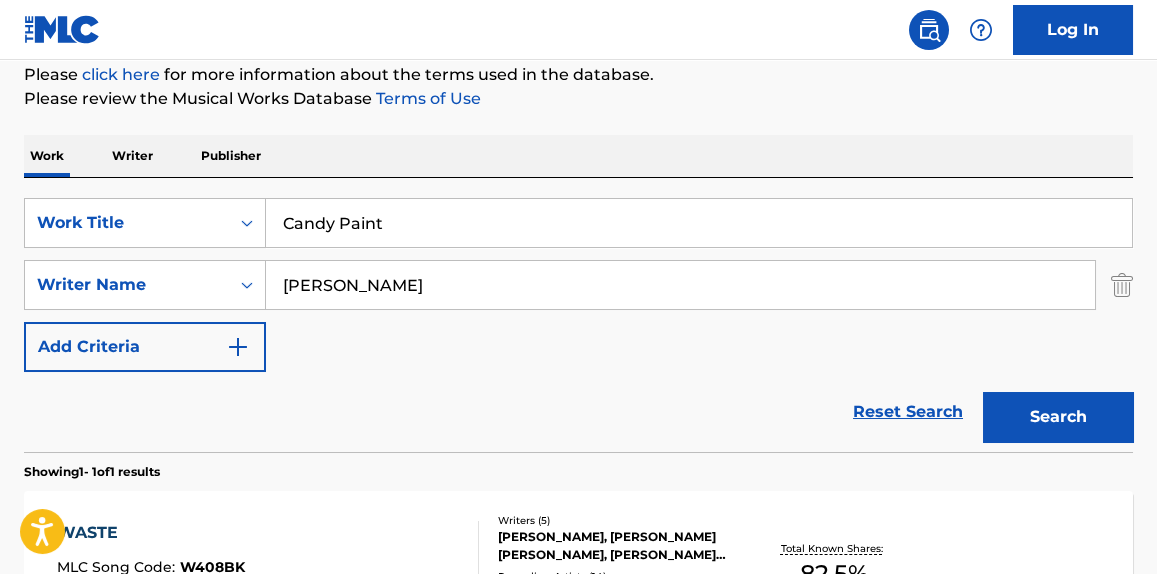 drag, startPoint x: 403, startPoint y: 303, endPoint x: 217, endPoint y: 317, distance: 186.52614 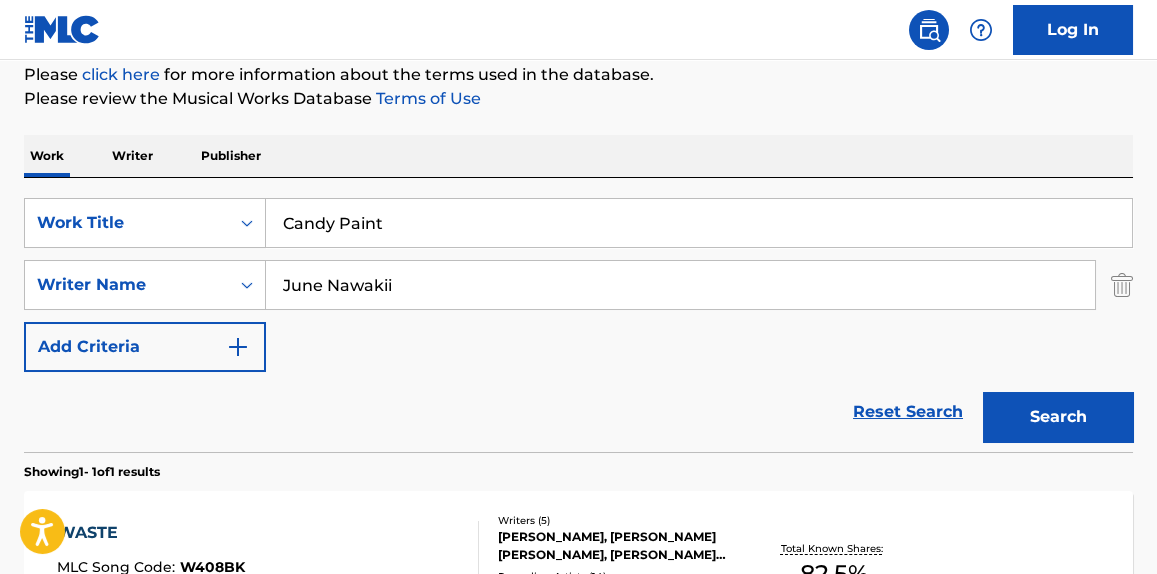 type on "June Nawakii" 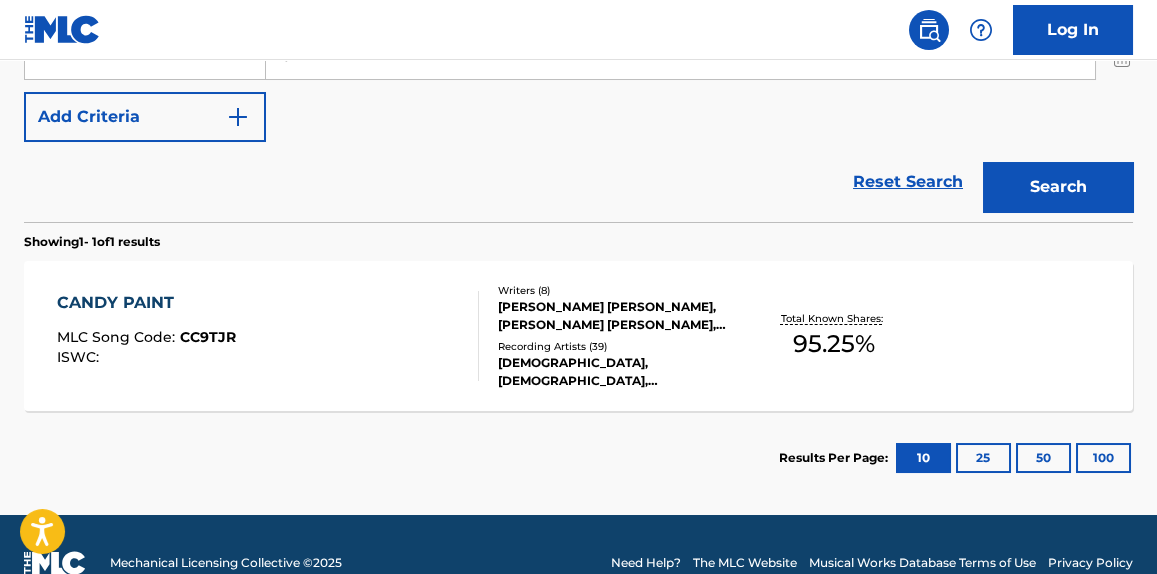 scroll, scrollTop: 513, scrollLeft: 0, axis: vertical 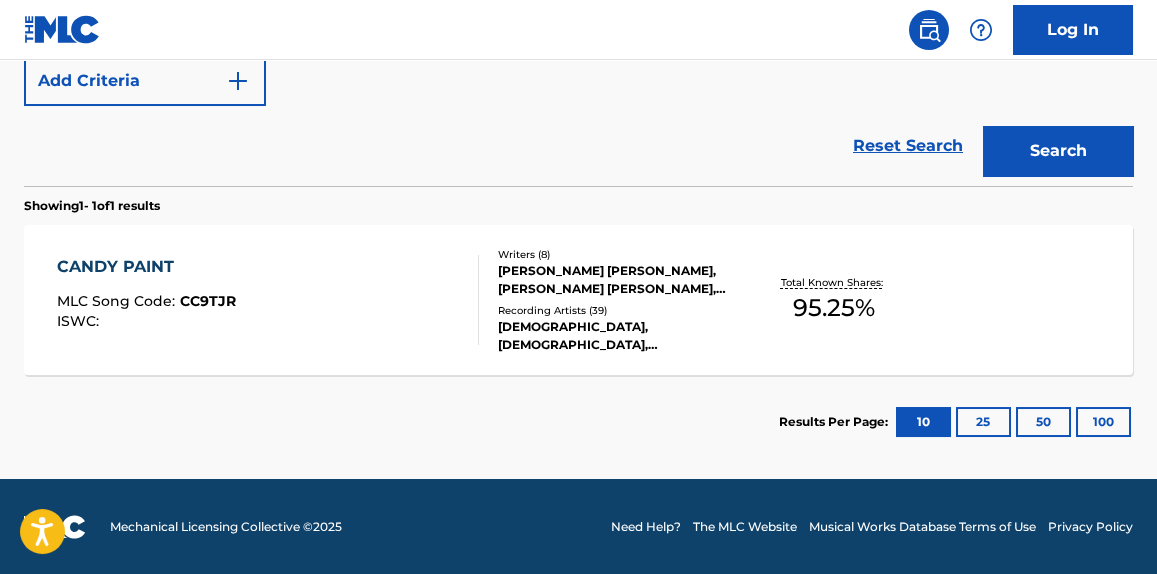 click on "CANDY PAINT MLC Song Code : CC9TJR ISWC :" at bounding box center (267, 300) 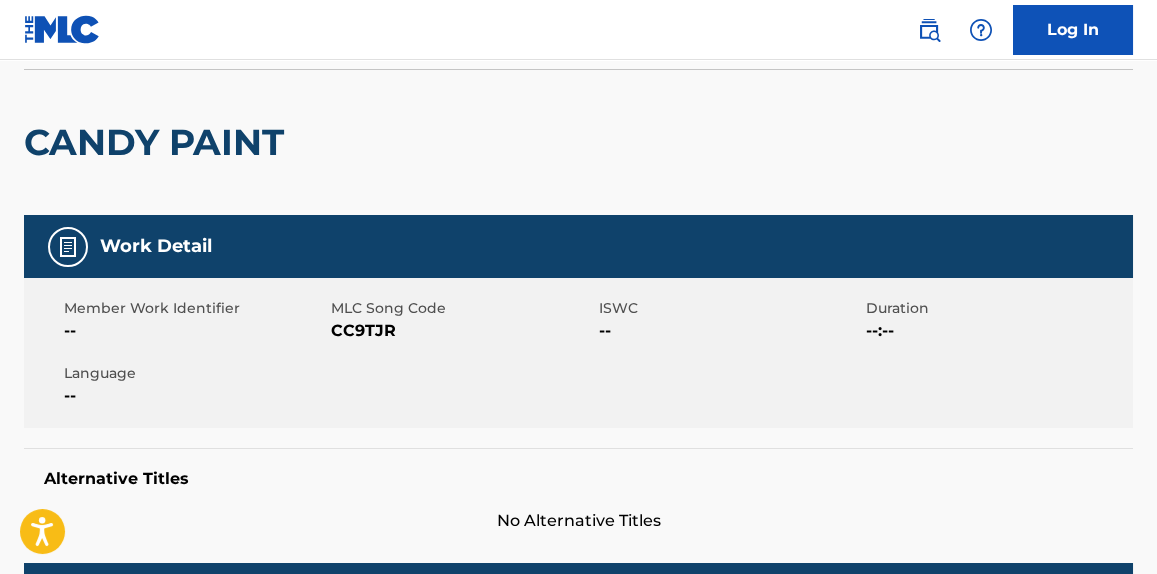 scroll, scrollTop: 0, scrollLeft: 0, axis: both 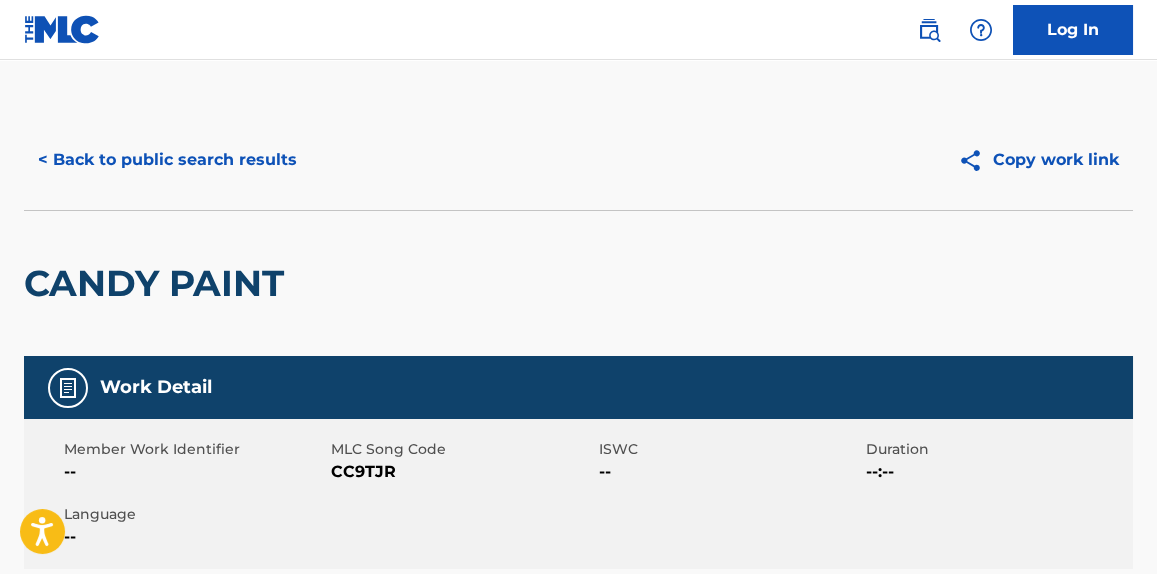 click on "< Back to public search results Copy work link" at bounding box center (578, 160) 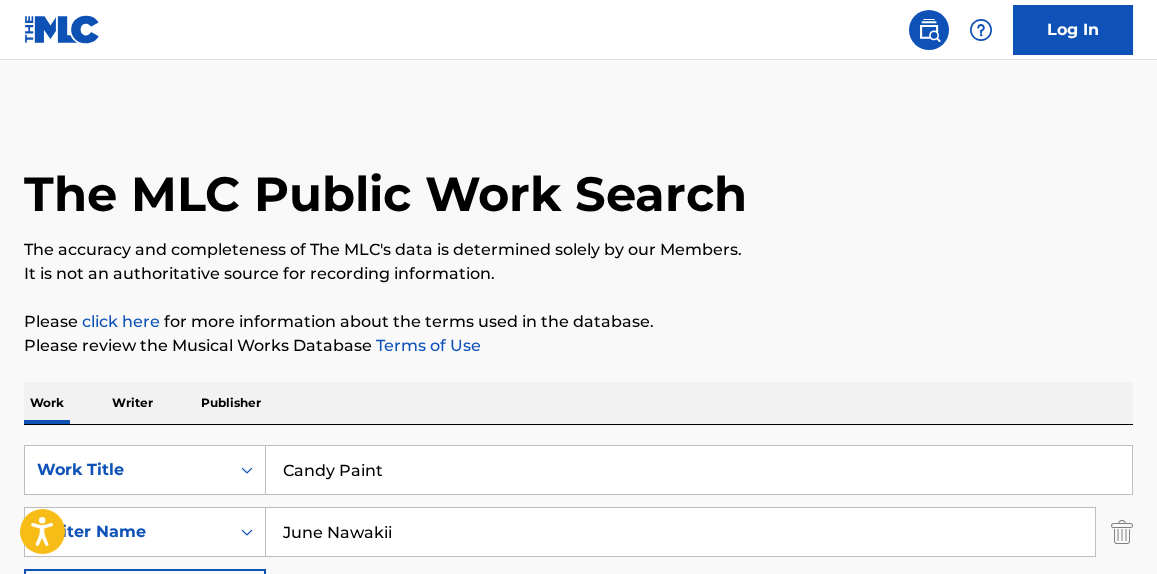 scroll, scrollTop: 399, scrollLeft: 0, axis: vertical 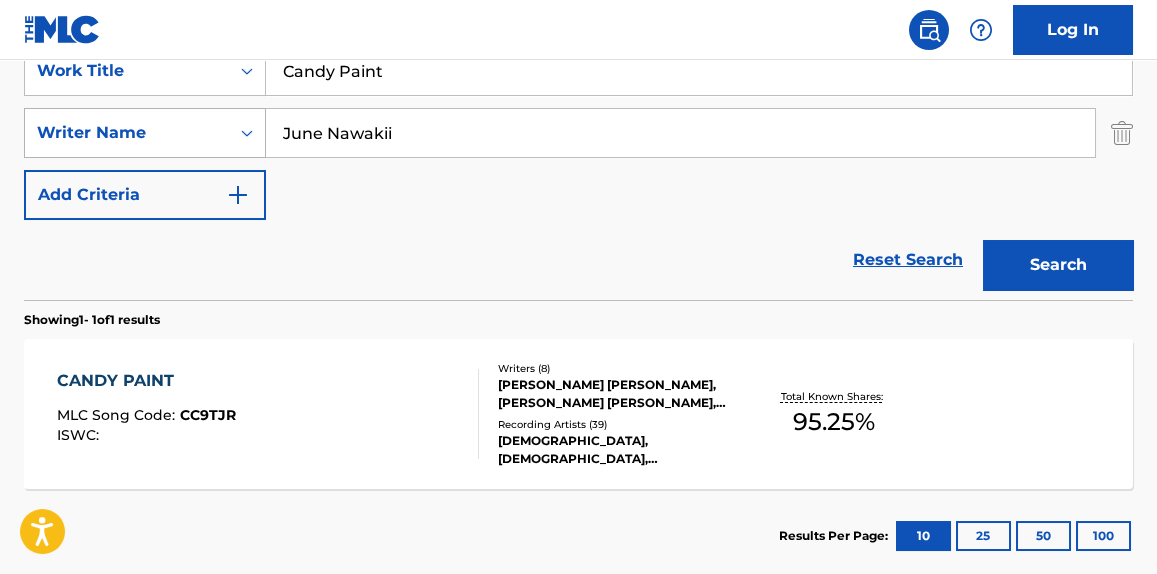 paste on "[PERSON_NAME]" 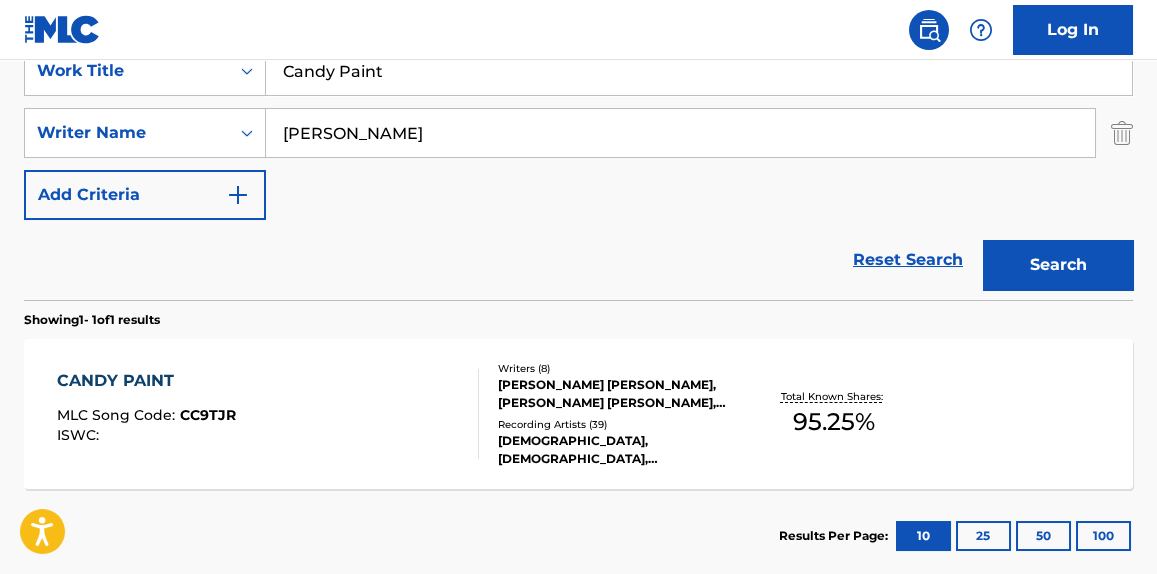 type on "[PERSON_NAME]" 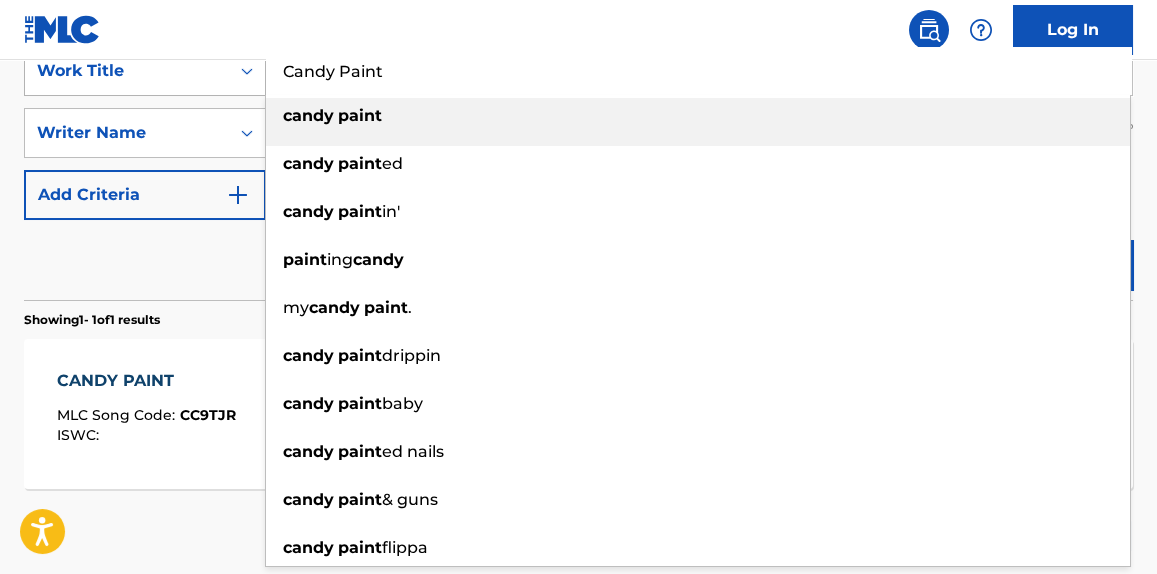drag, startPoint x: 439, startPoint y: 81, endPoint x: 209, endPoint y: 90, distance: 230.17603 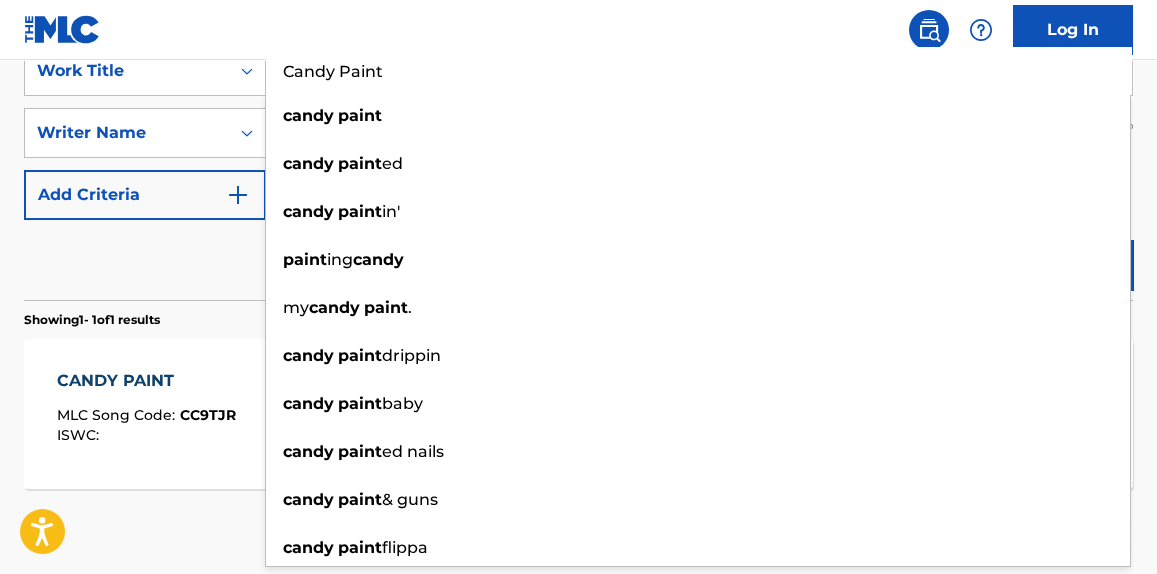 paste on "Take My Time" 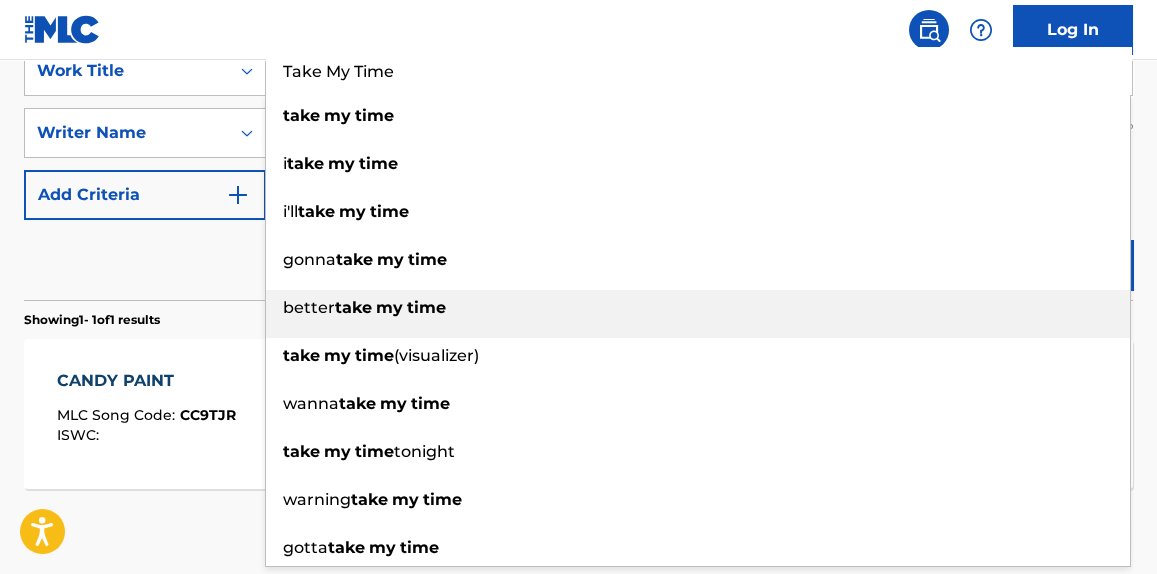 type on "Take My Time" 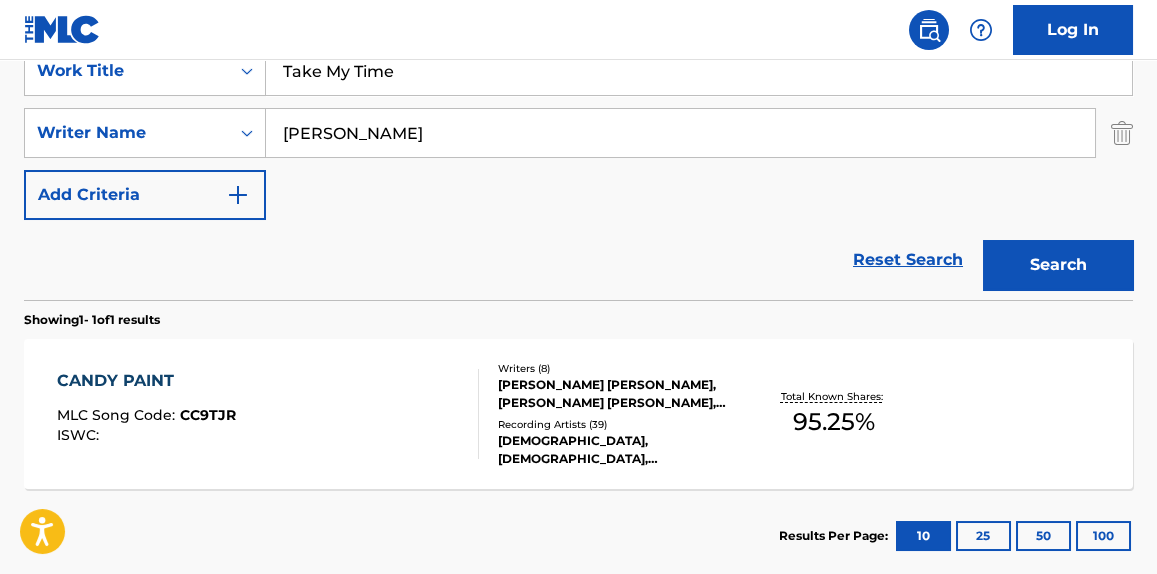 click on "Reset Search Search" at bounding box center [578, 260] 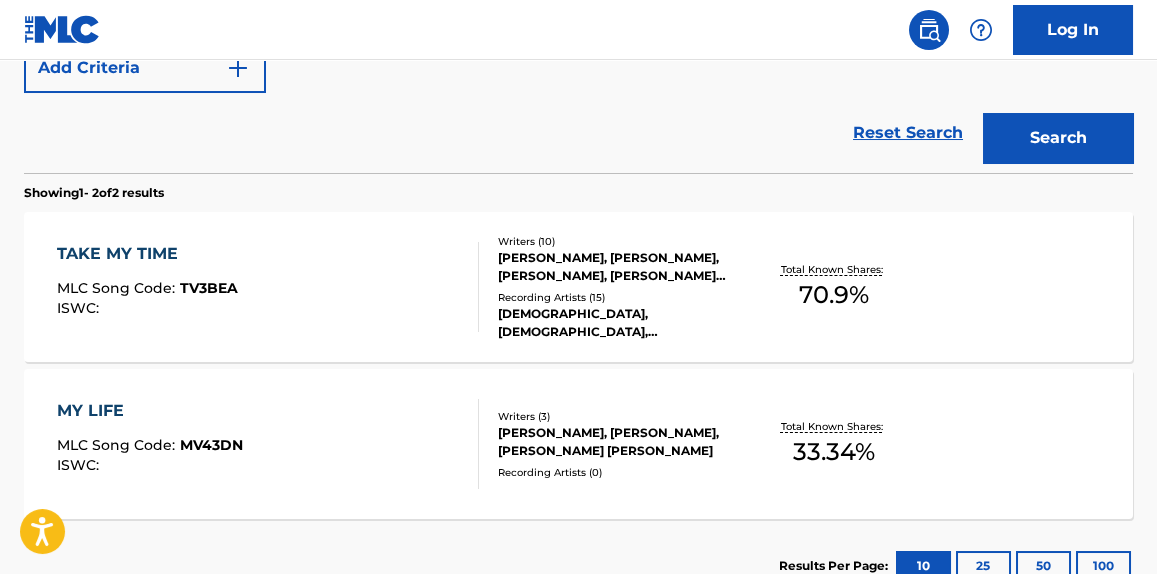 scroll, scrollTop: 550, scrollLeft: 0, axis: vertical 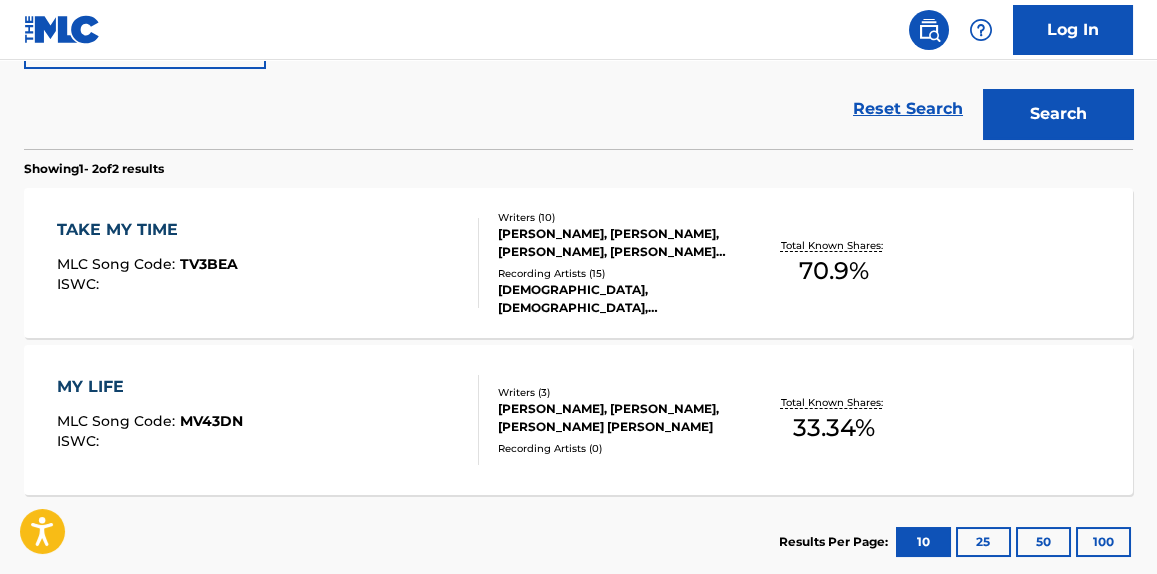 click on "TAKE MY TIME MLC Song Code : TV3BEA ISWC :" at bounding box center (267, 263) 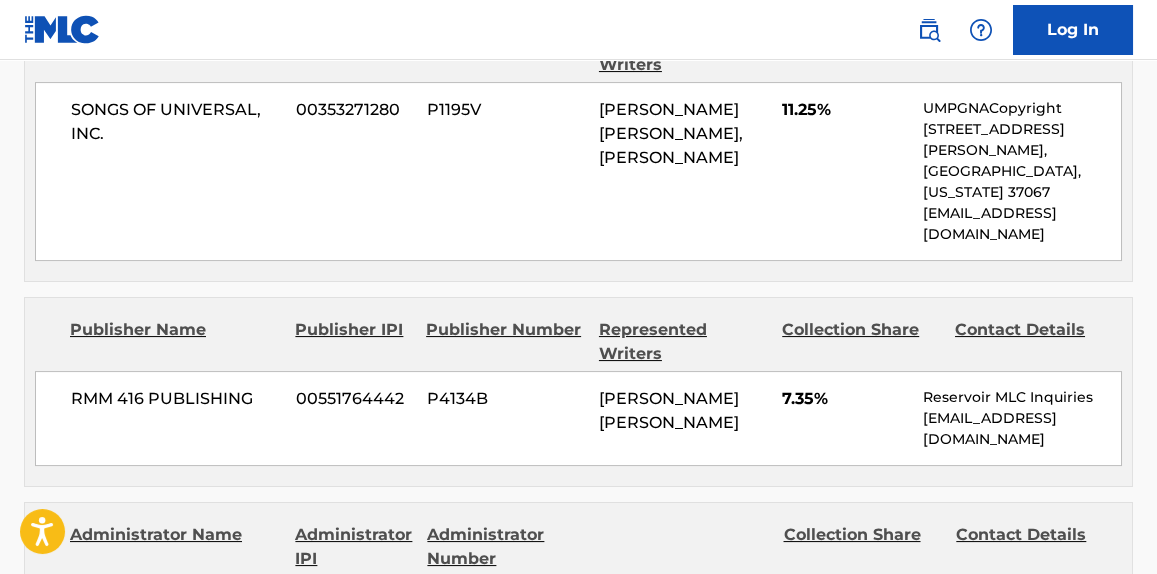 scroll, scrollTop: 2878, scrollLeft: 0, axis: vertical 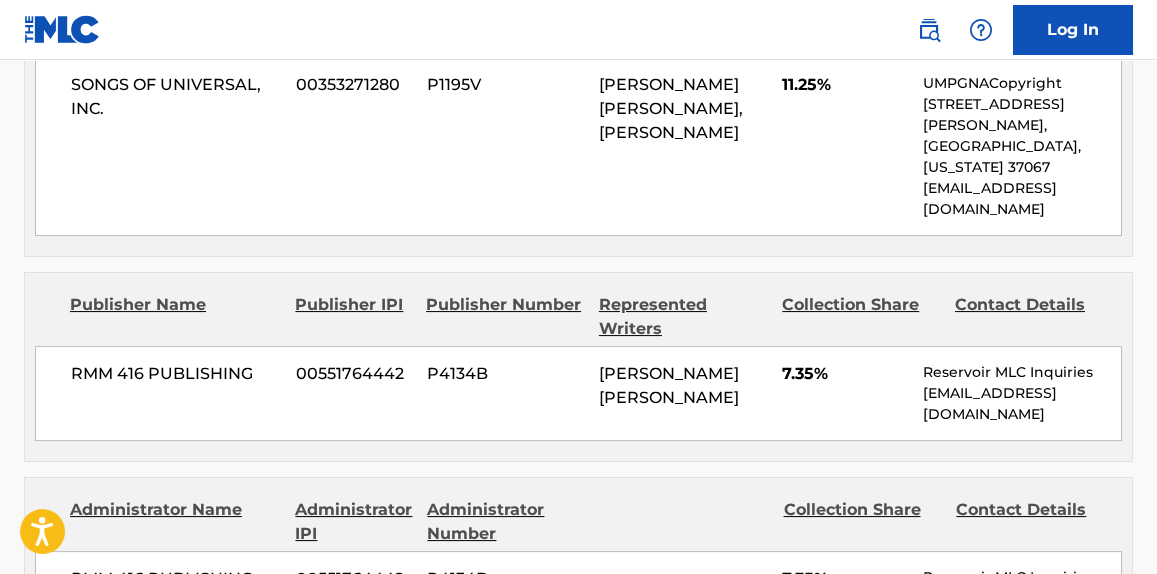 click on "Publisher Name Publisher IPI Publisher Number Represented Writers Collection Share Contact Details RMM 416 PUBLISHING 00551764442 P4134B [PERSON_NAME] [PERSON_NAME] 7.35% Reservoir MLC Inquiries [EMAIL_ADDRESS][DOMAIN_NAME]" at bounding box center (578, 367) 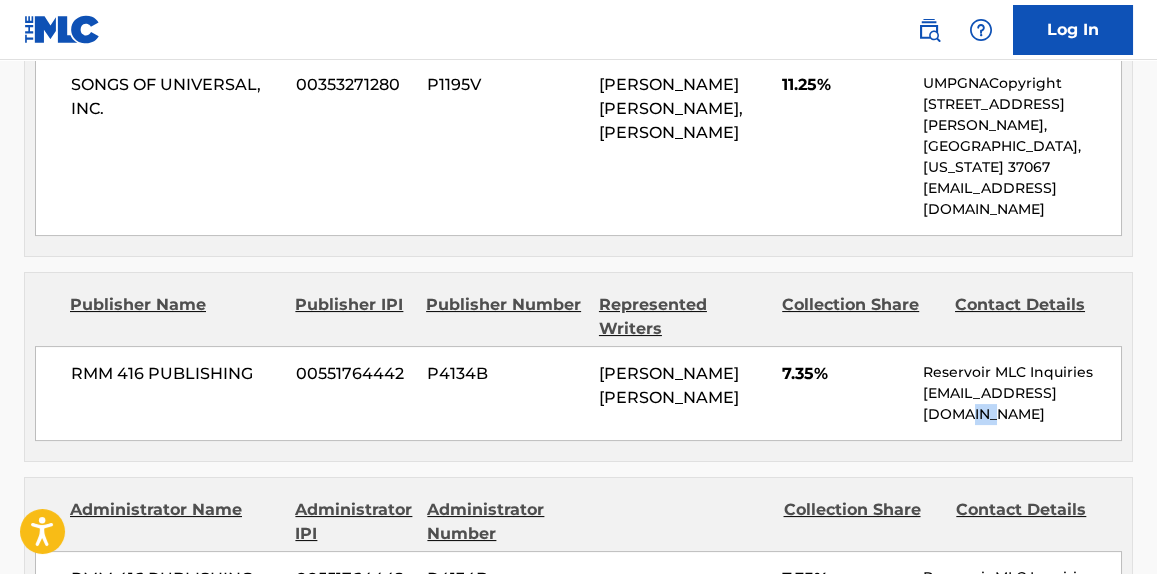 click on "Publisher Name Publisher IPI Publisher Number Represented Writers Collection Share Contact Details RMM 416 PUBLISHING 00551764442 P4134B [PERSON_NAME] [PERSON_NAME] 7.35% Reservoir MLC Inquiries [EMAIL_ADDRESS][DOMAIN_NAME]" at bounding box center (578, 367) 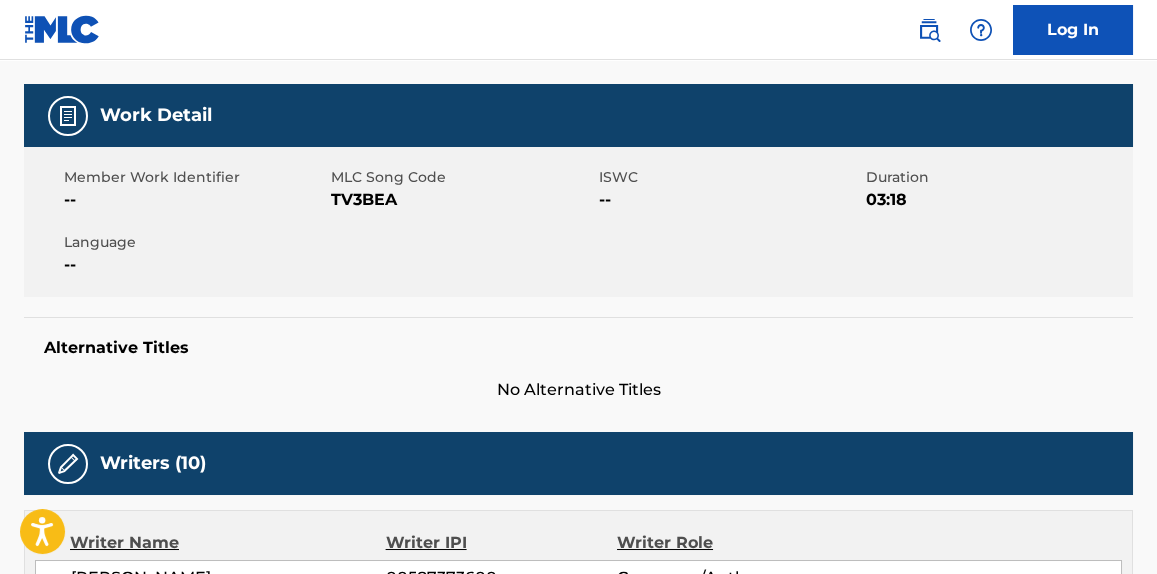 scroll, scrollTop: 0, scrollLeft: 0, axis: both 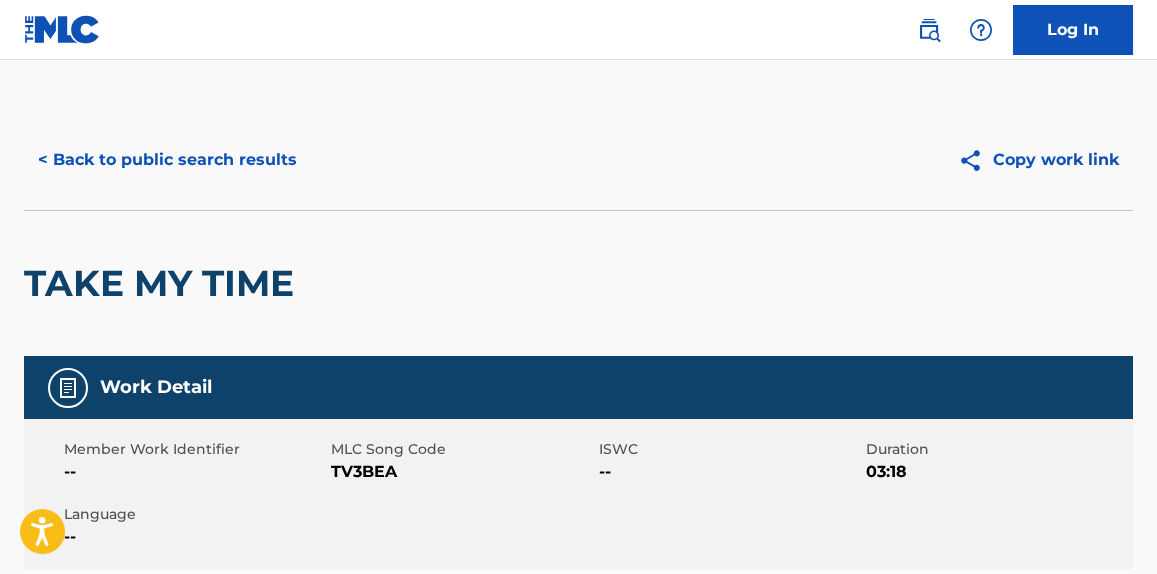 click on "< Back to public search results" at bounding box center [167, 160] 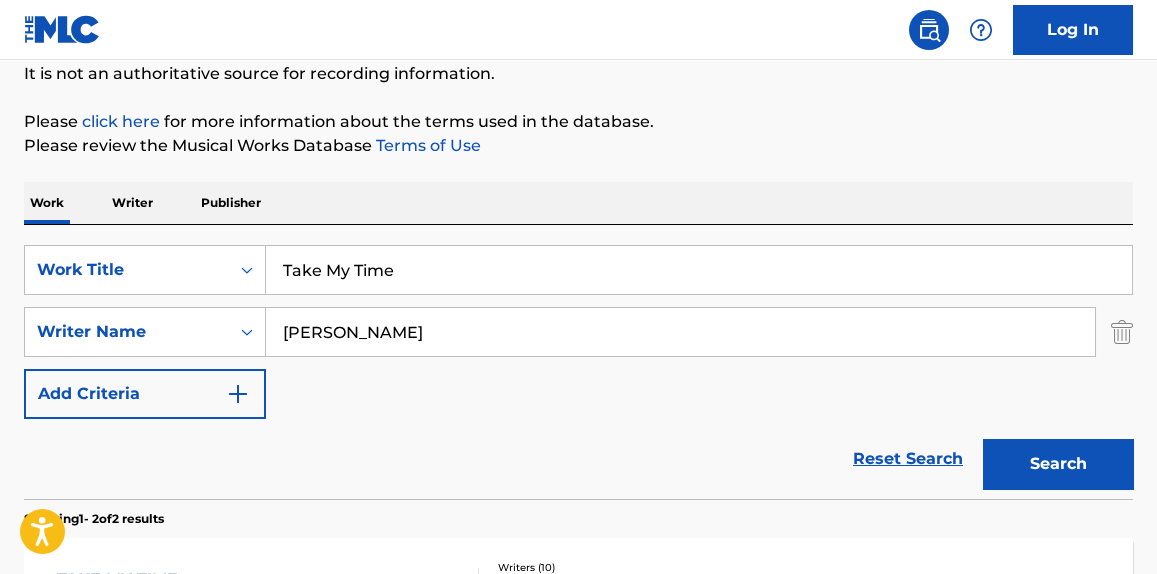 scroll, scrollTop: 0, scrollLeft: 0, axis: both 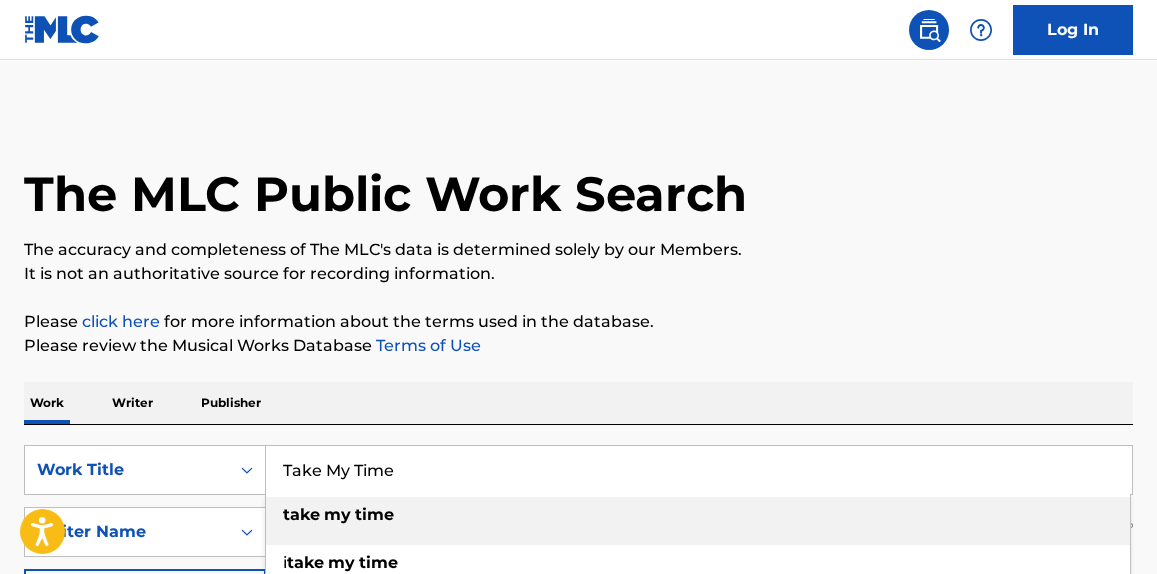 drag, startPoint x: 454, startPoint y: 460, endPoint x: 109, endPoint y: 410, distance: 348.60437 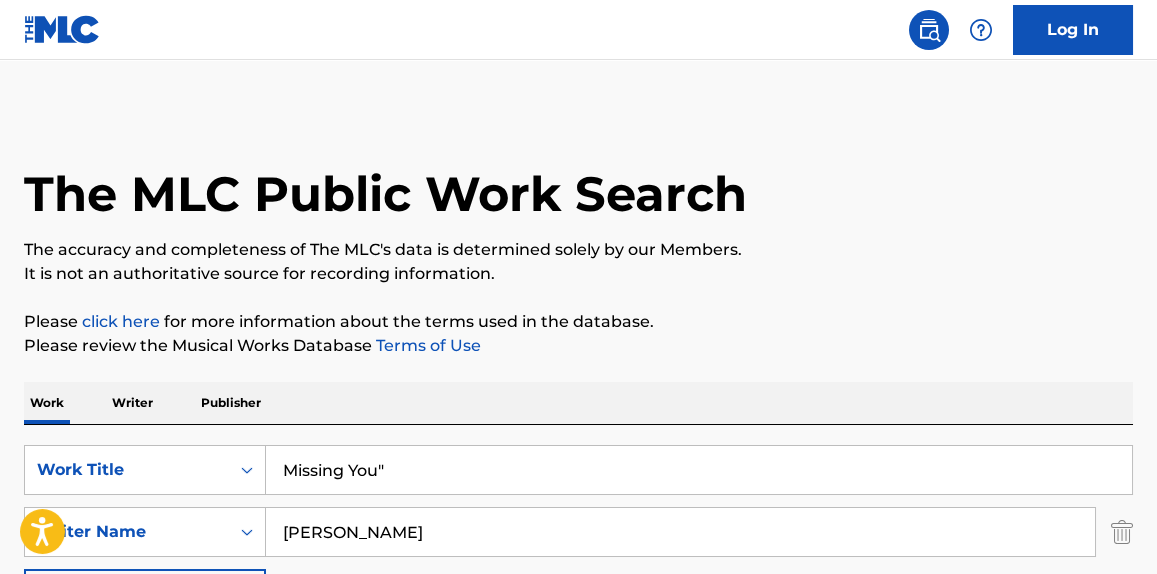click on "Missing You"" at bounding box center (699, 470) 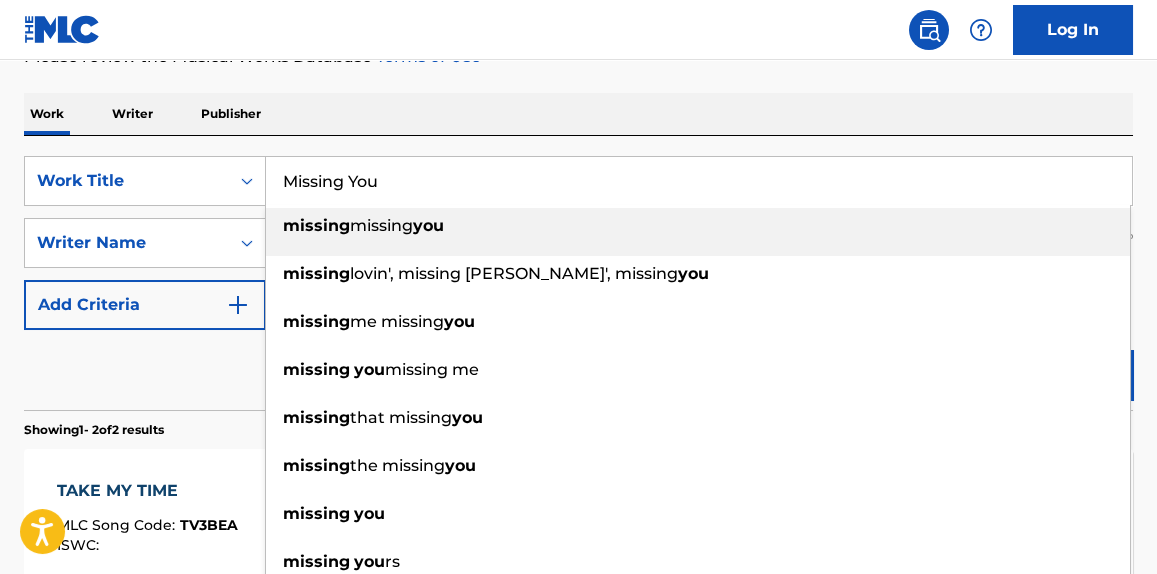 scroll, scrollTop: 303, scrollLeft: 0, axis: vertical 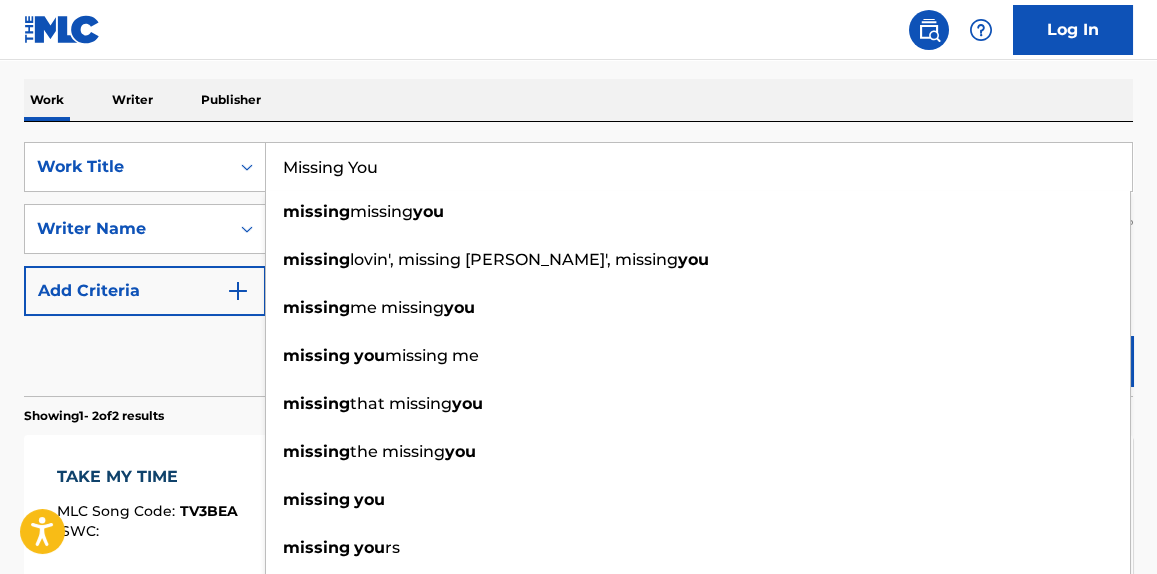 type on "Missing You" 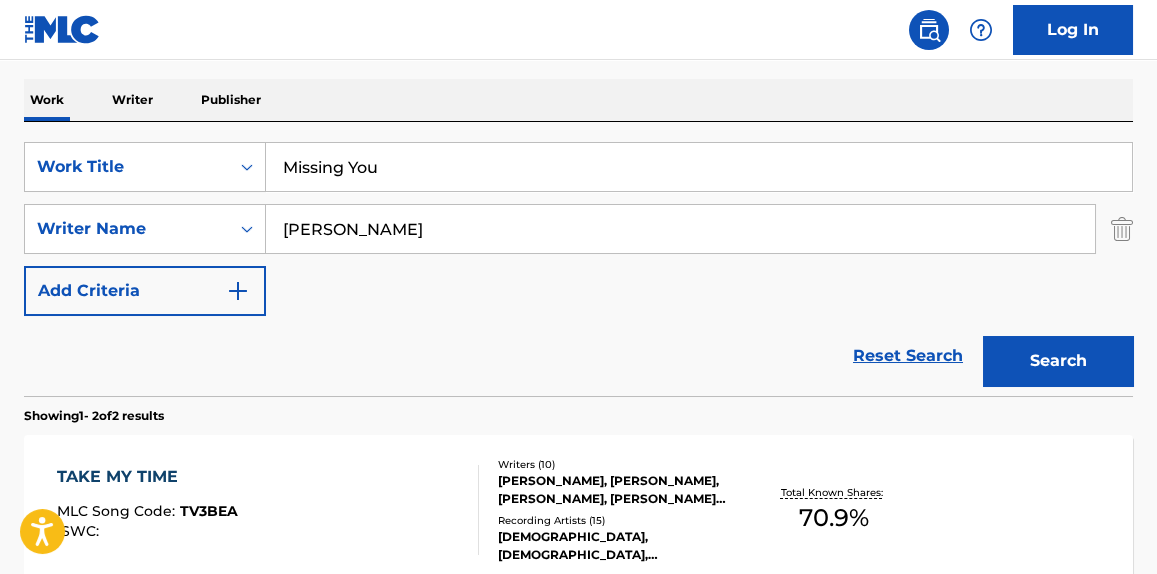 click on "Reset Search Search" at bounding box center (578, 356) 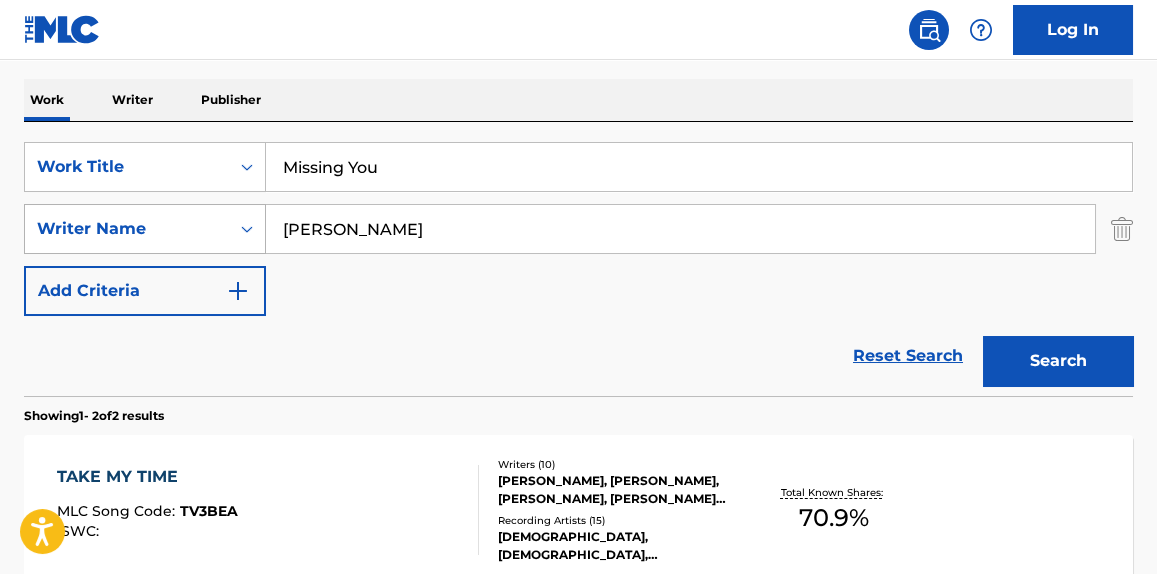 drag, startPoint x: 401, startPoint y: 233, endPoint x: 86, endPoint y: 230, distance: 315.01428 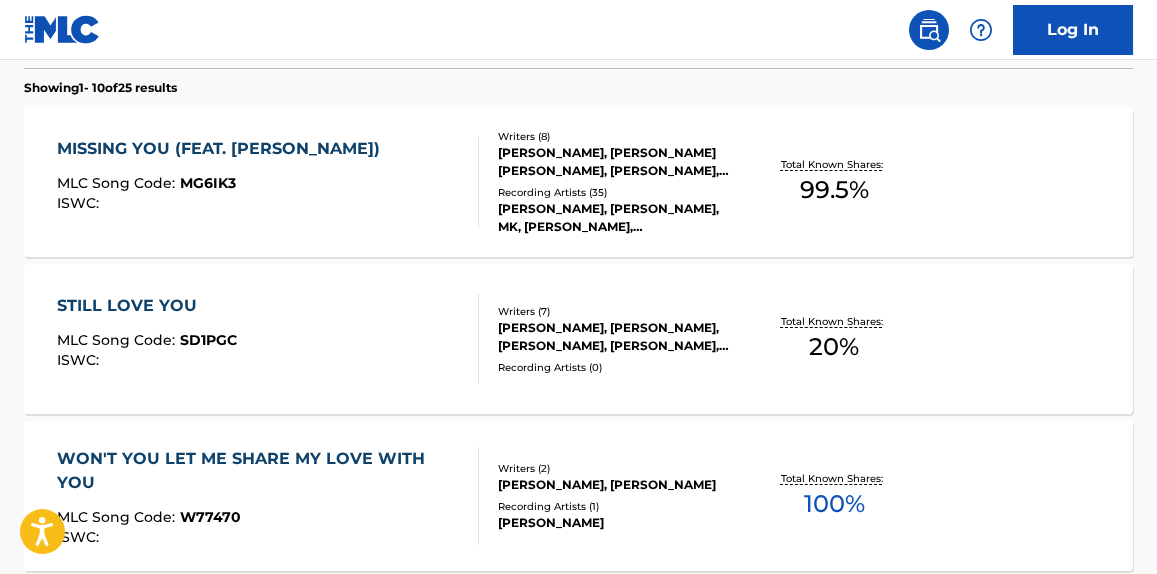 scroll, scrollTop: 606, scrollLeft: 0, axis: vertical 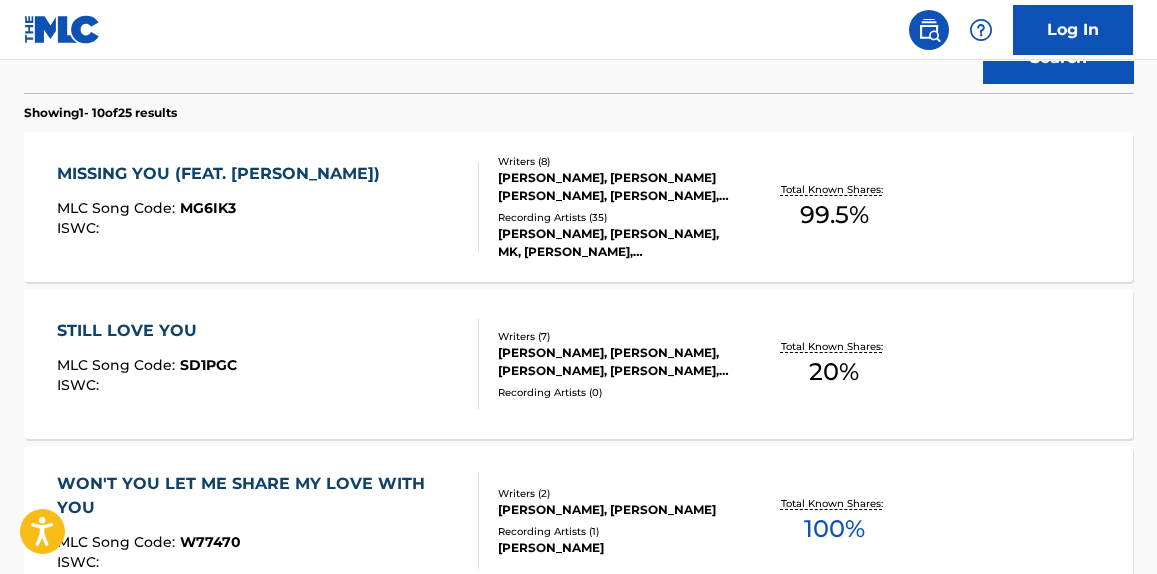 click on "MISSING YOU (FEAT. [PERSON_NAME]) MLC Song Code : MG6IK3 ISWC :" at bounding box center [267, 207] 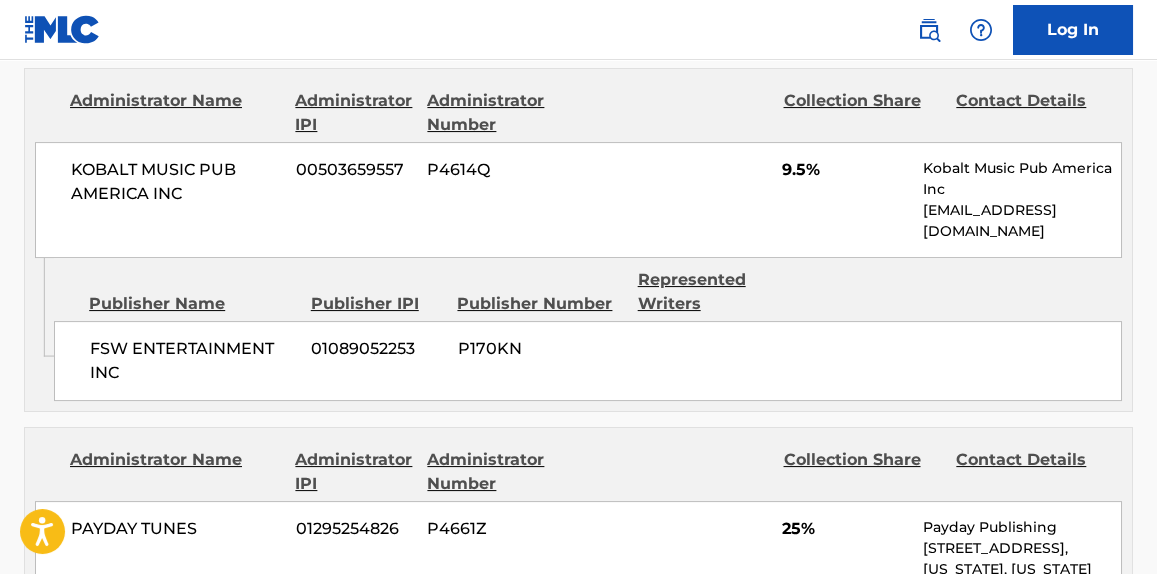scroll, scrollTop: 3030, scrollLeft: 0, axis: vertical 